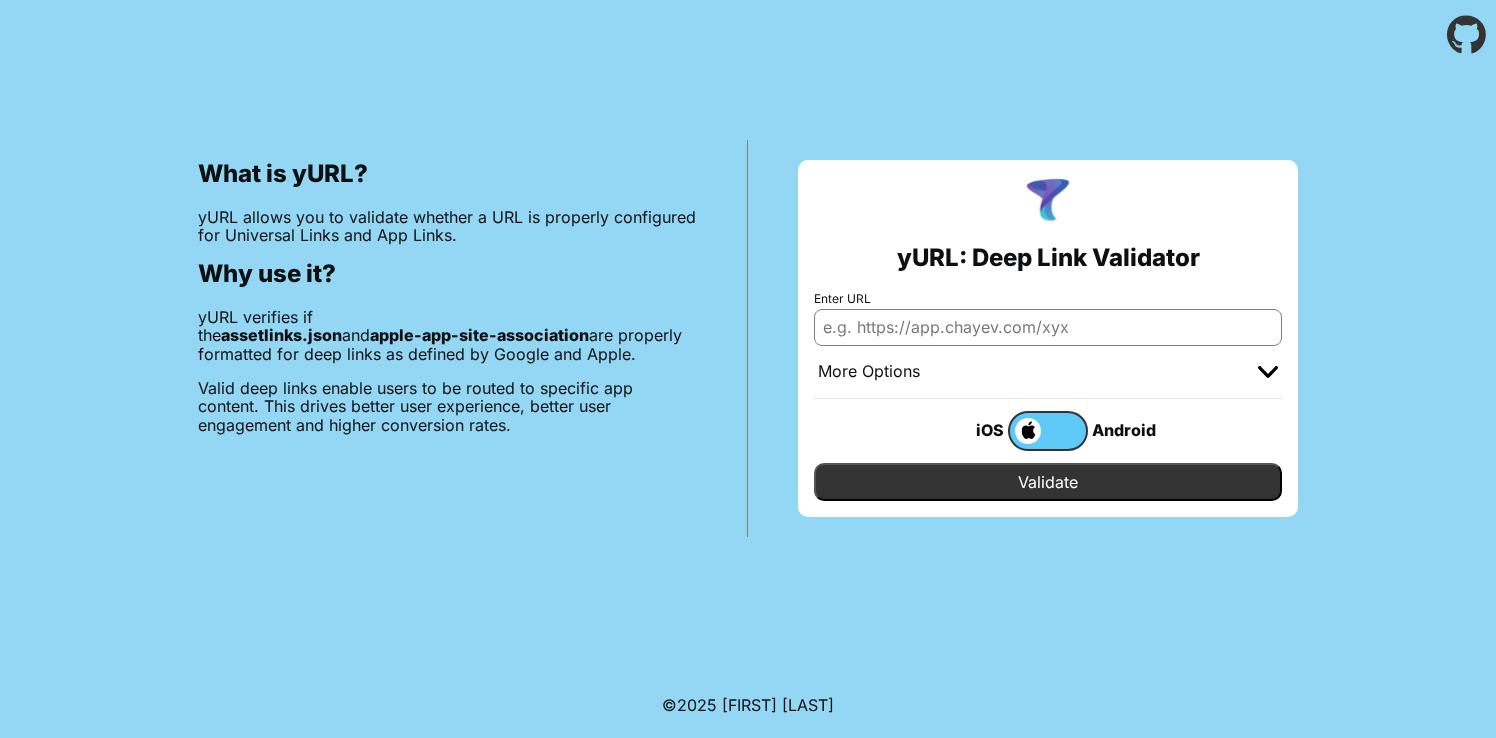 scroll, scrollTop: 0, scrollLeft: 0, axis: both 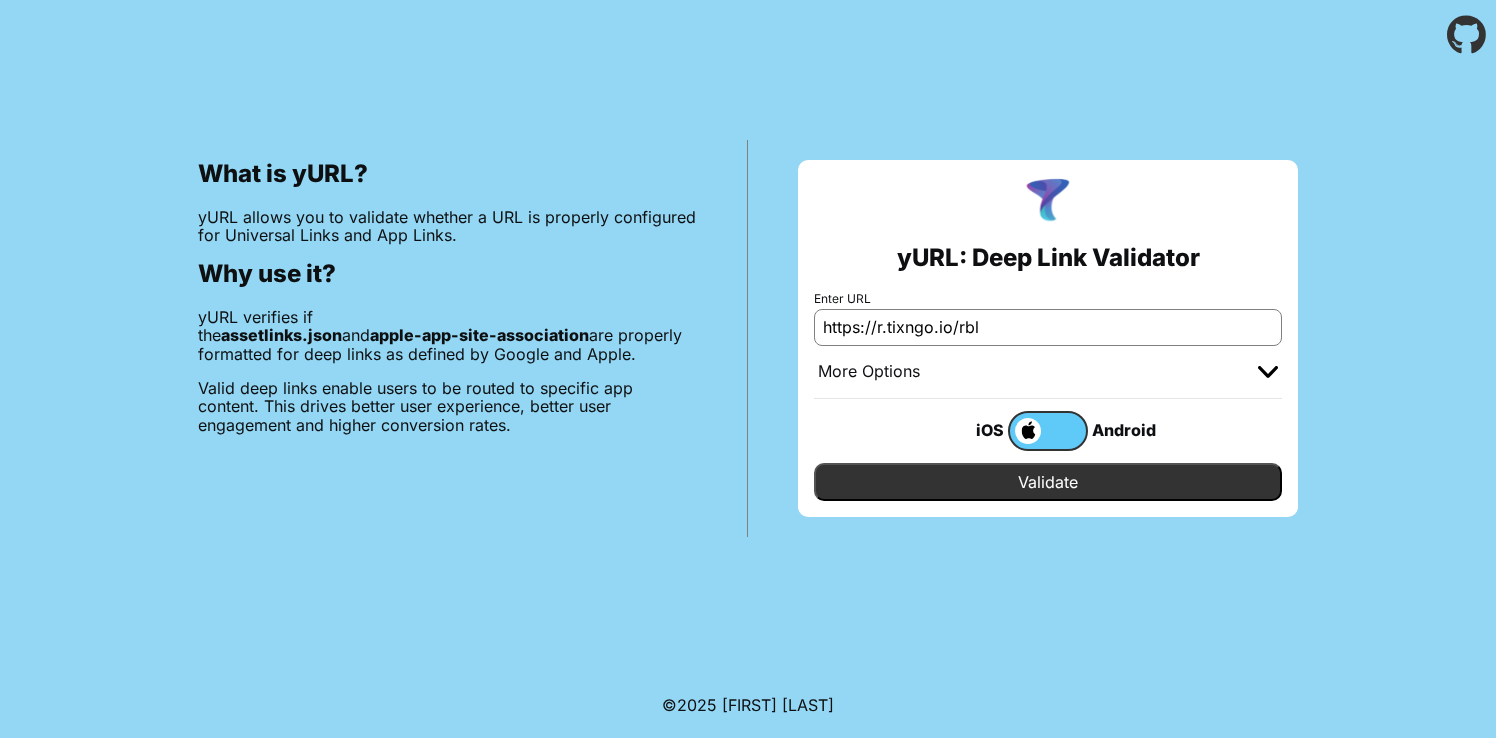 click on "Validate" at bounding box center (1048, 482) 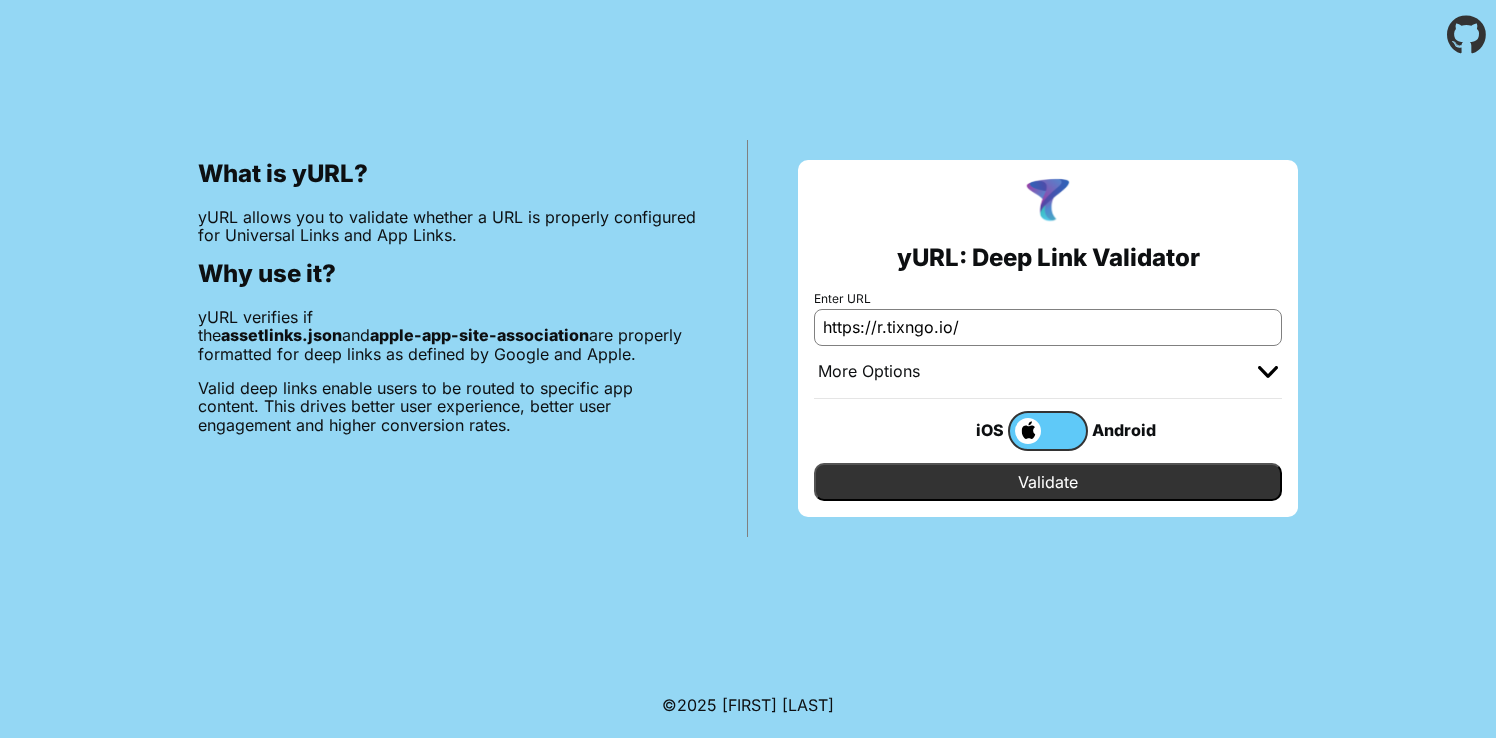 type on "https://r.tixngo.io/" 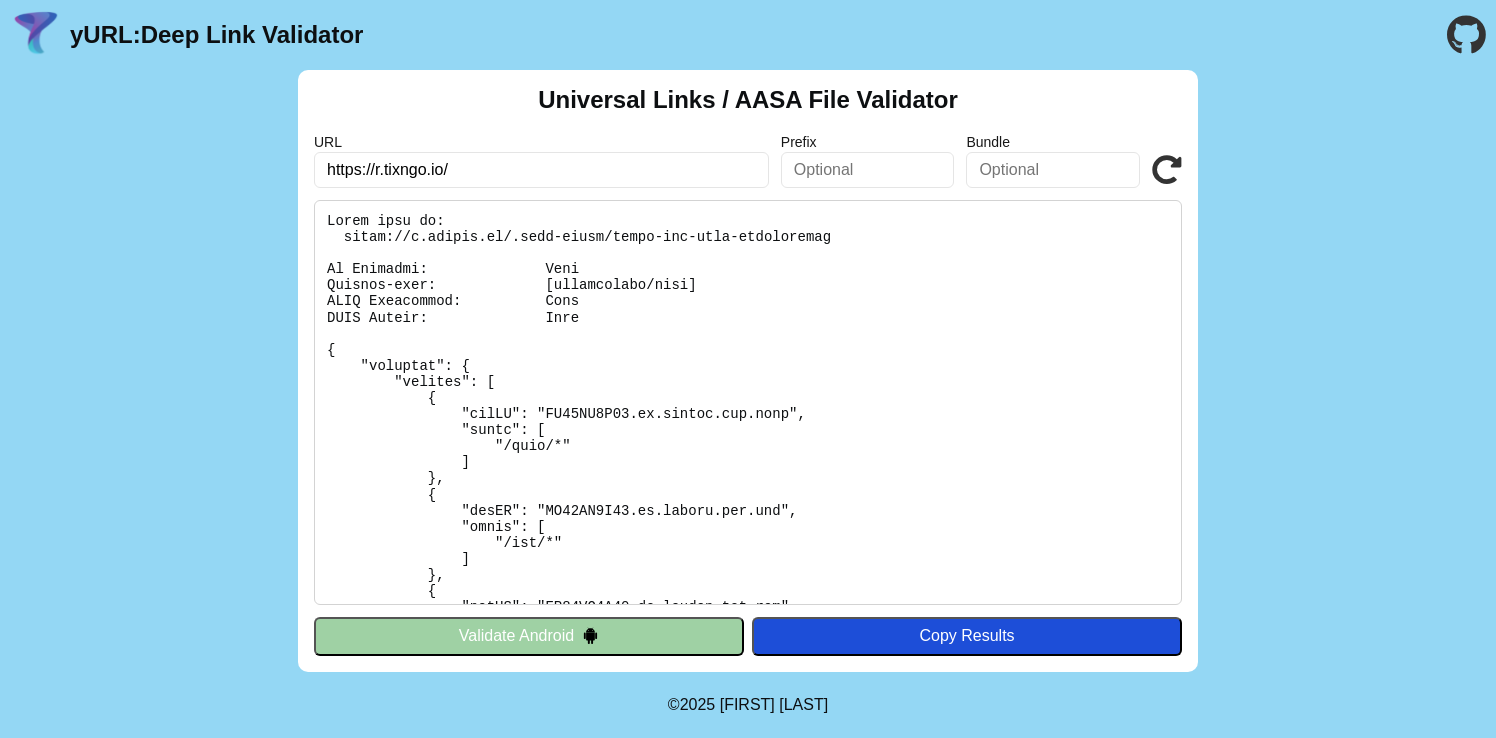 scroll, scrollTop: 0, scrollLeft: 0, axis: both 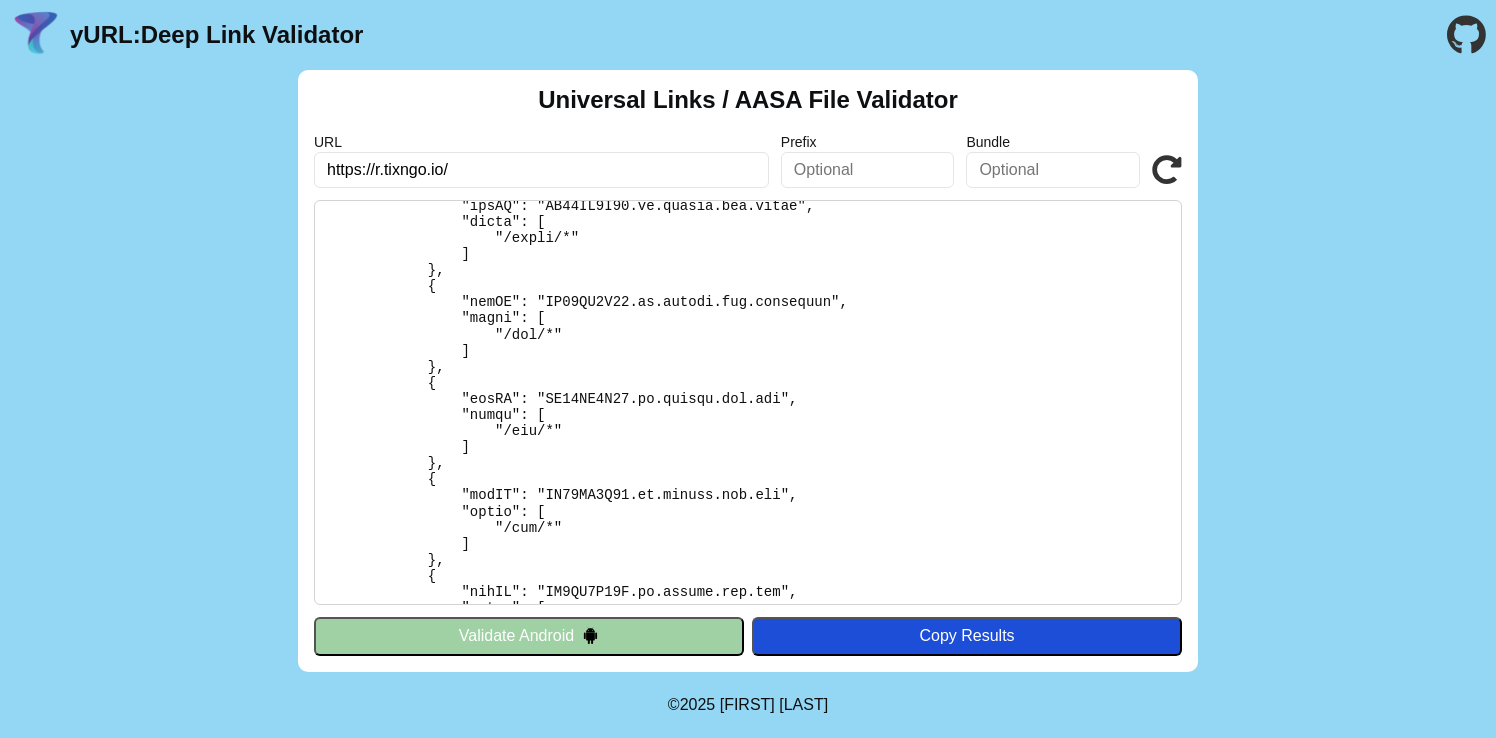 click at bounding box center [868, 170] 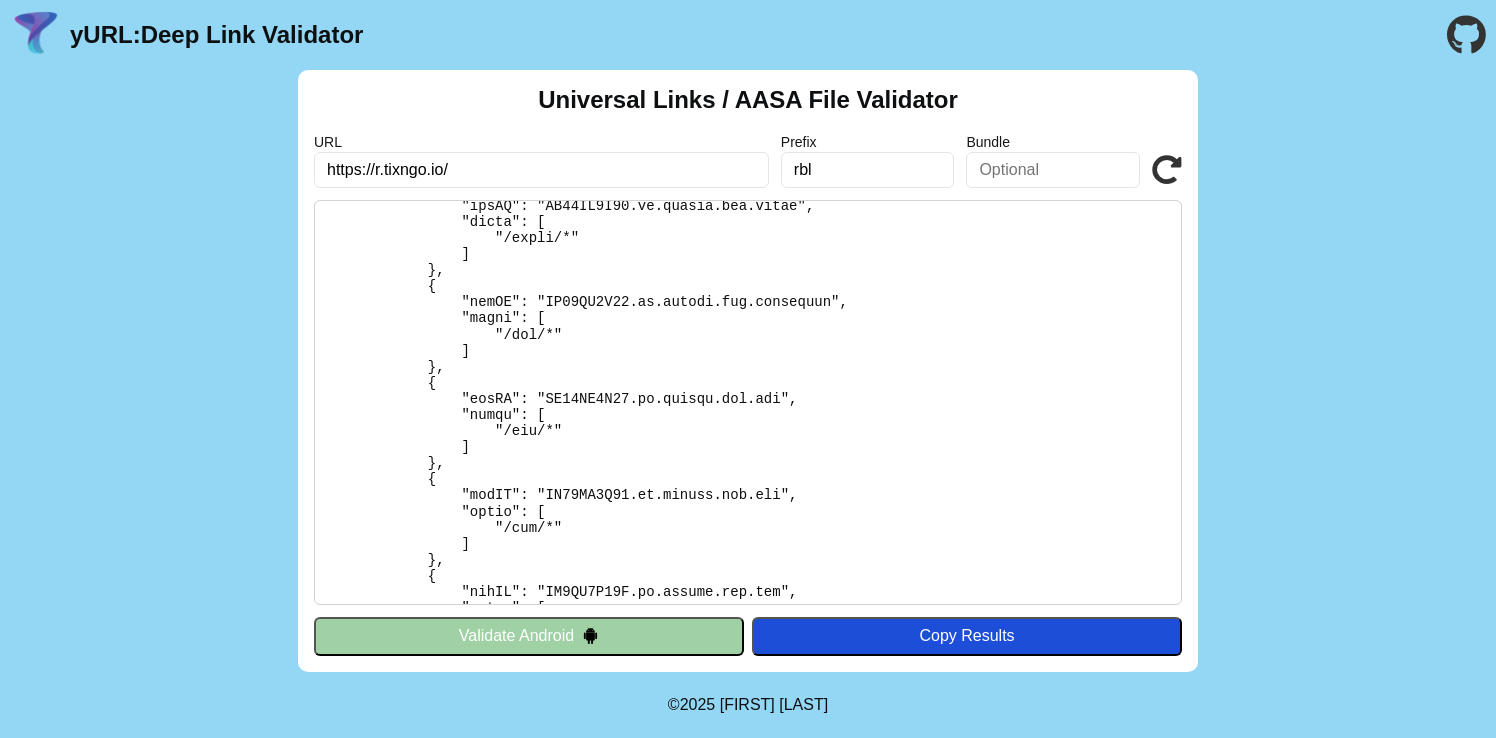 type on "rbl" 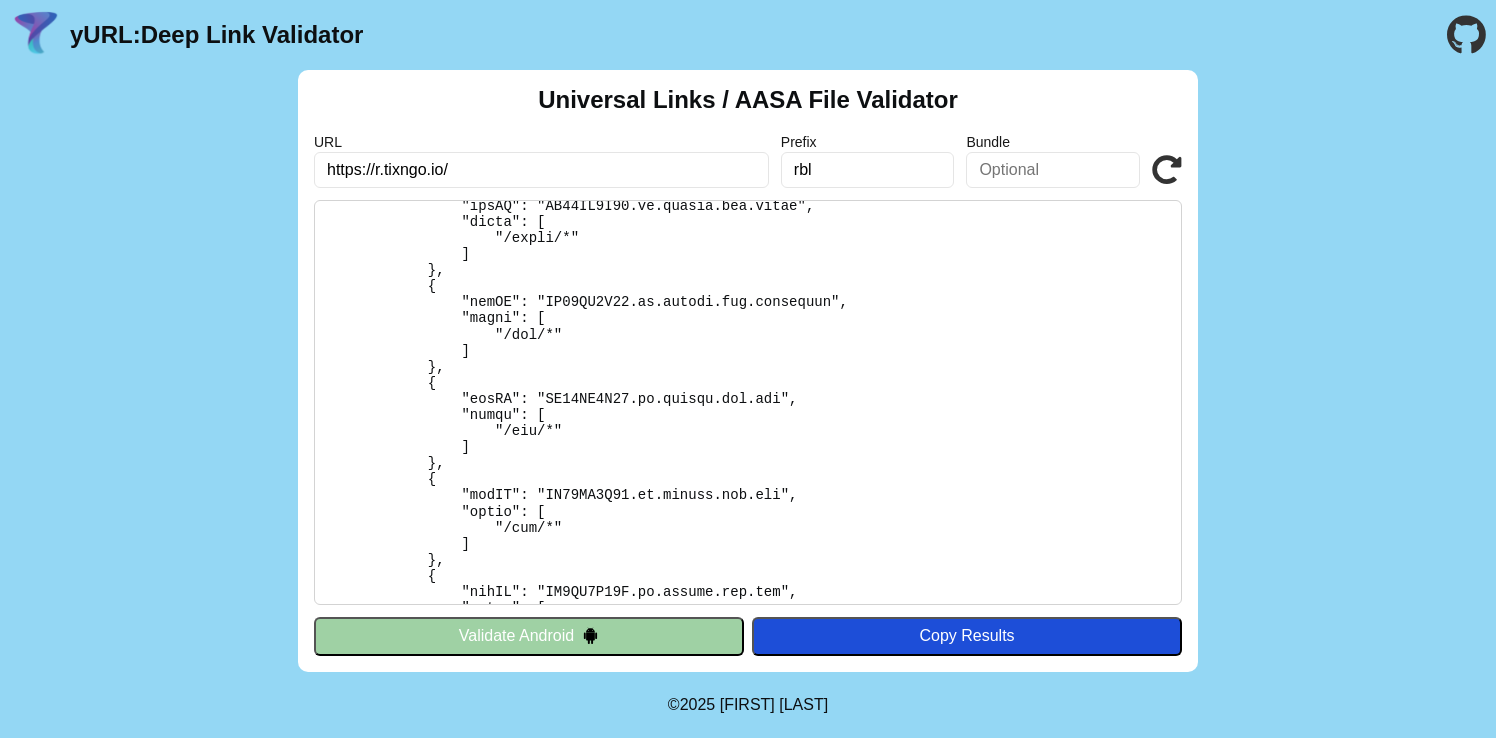click on "Validate" at bounding box center (0, 0) 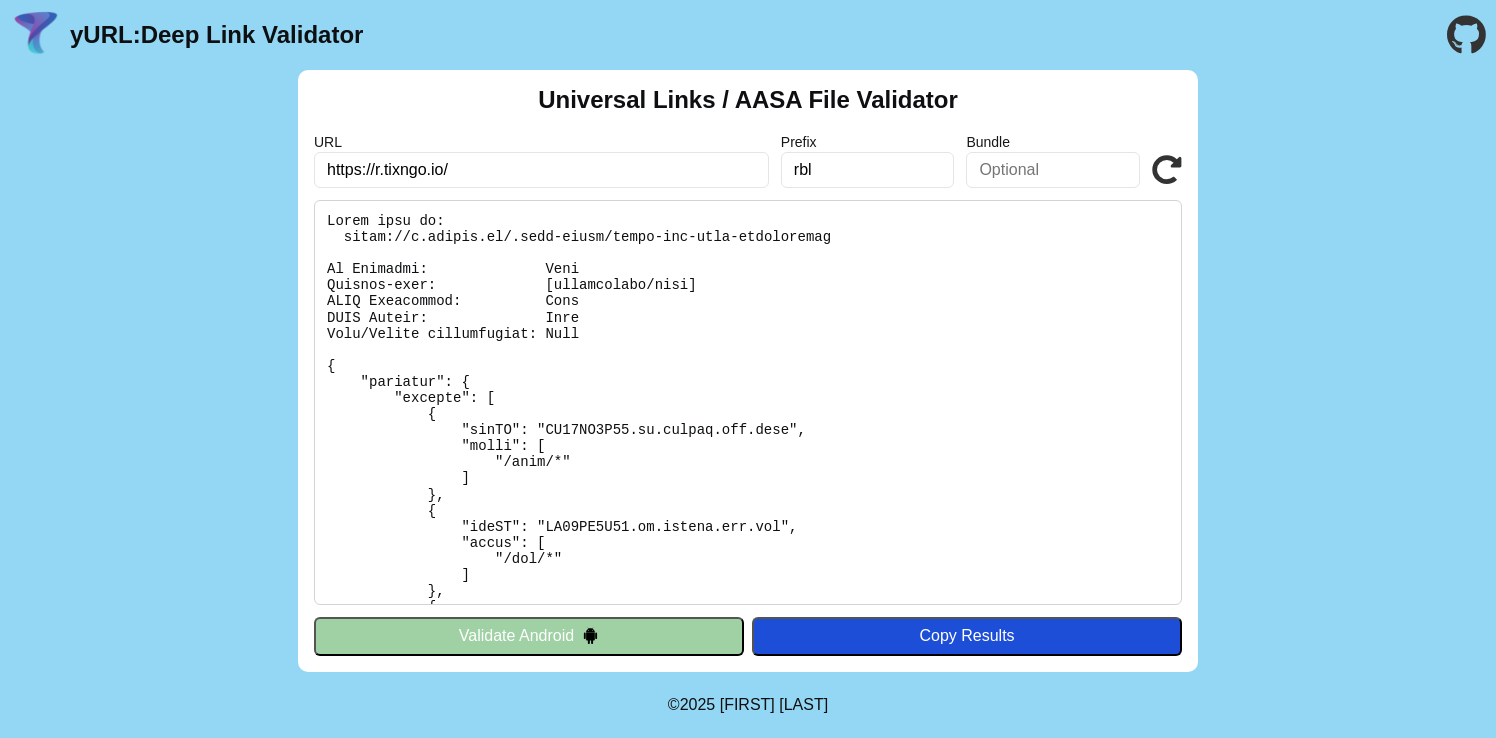 scroll, scrollTop: 0, scrollLeft: 0, axis: both 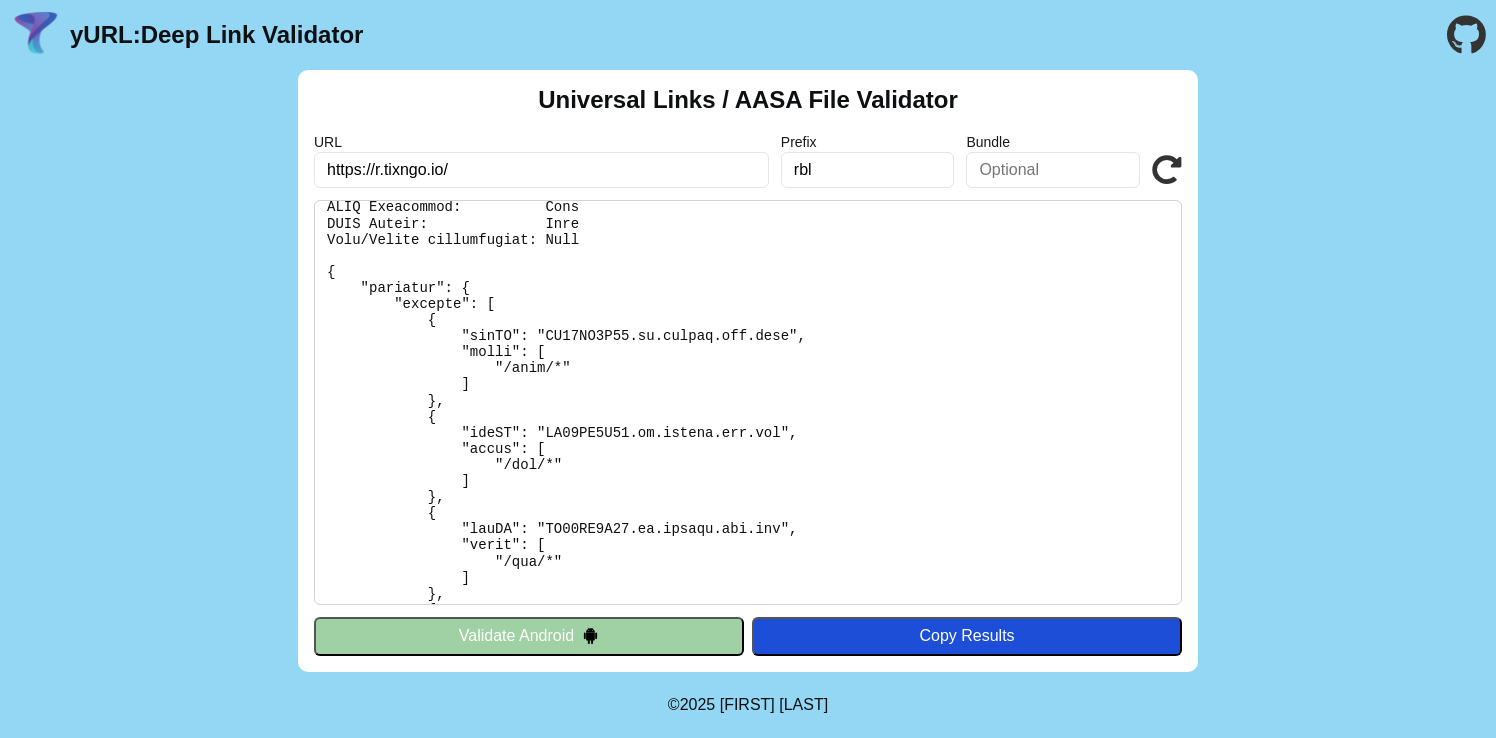 click on "rbl" at bounding box center (868, 170) 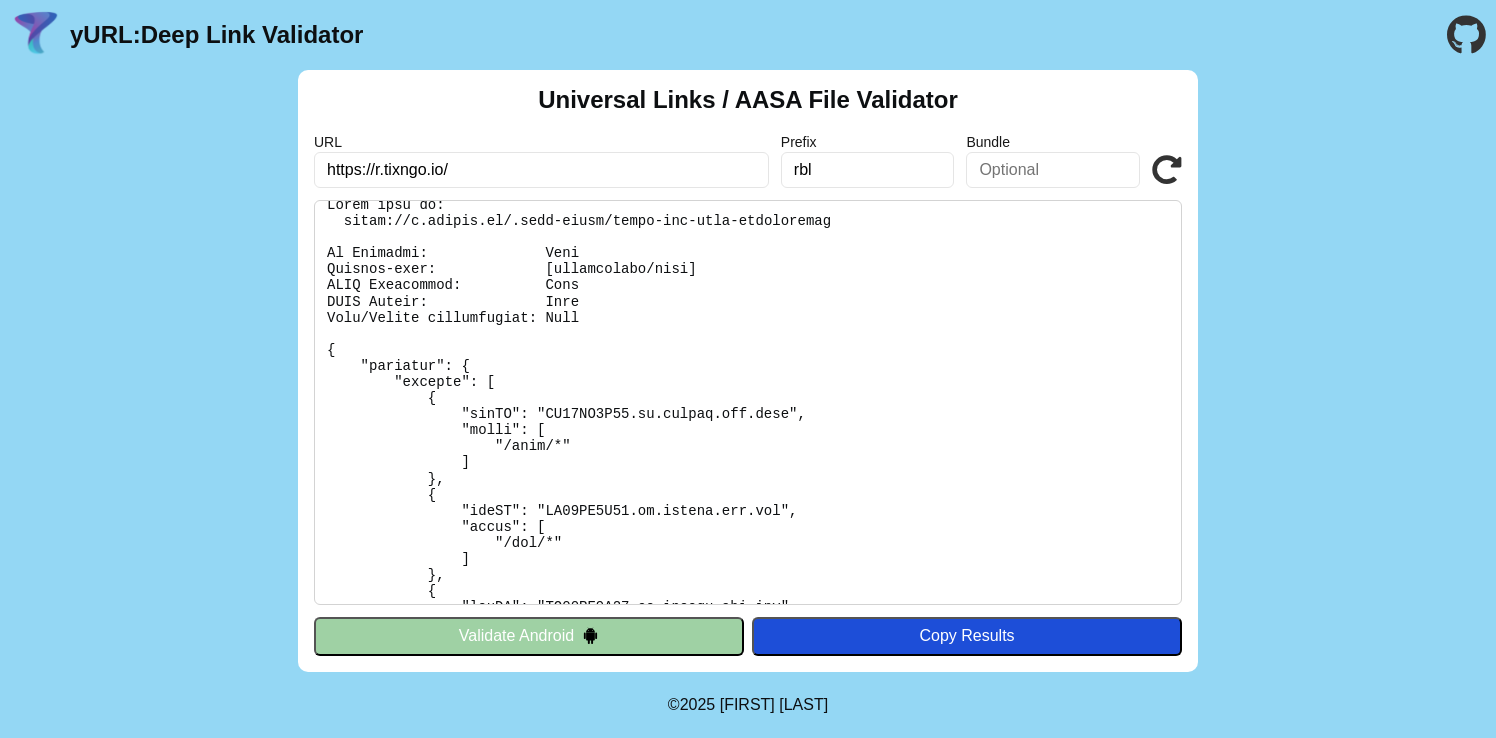 scroll, scrollTop: 0, scrollLeft: 0, axis: both 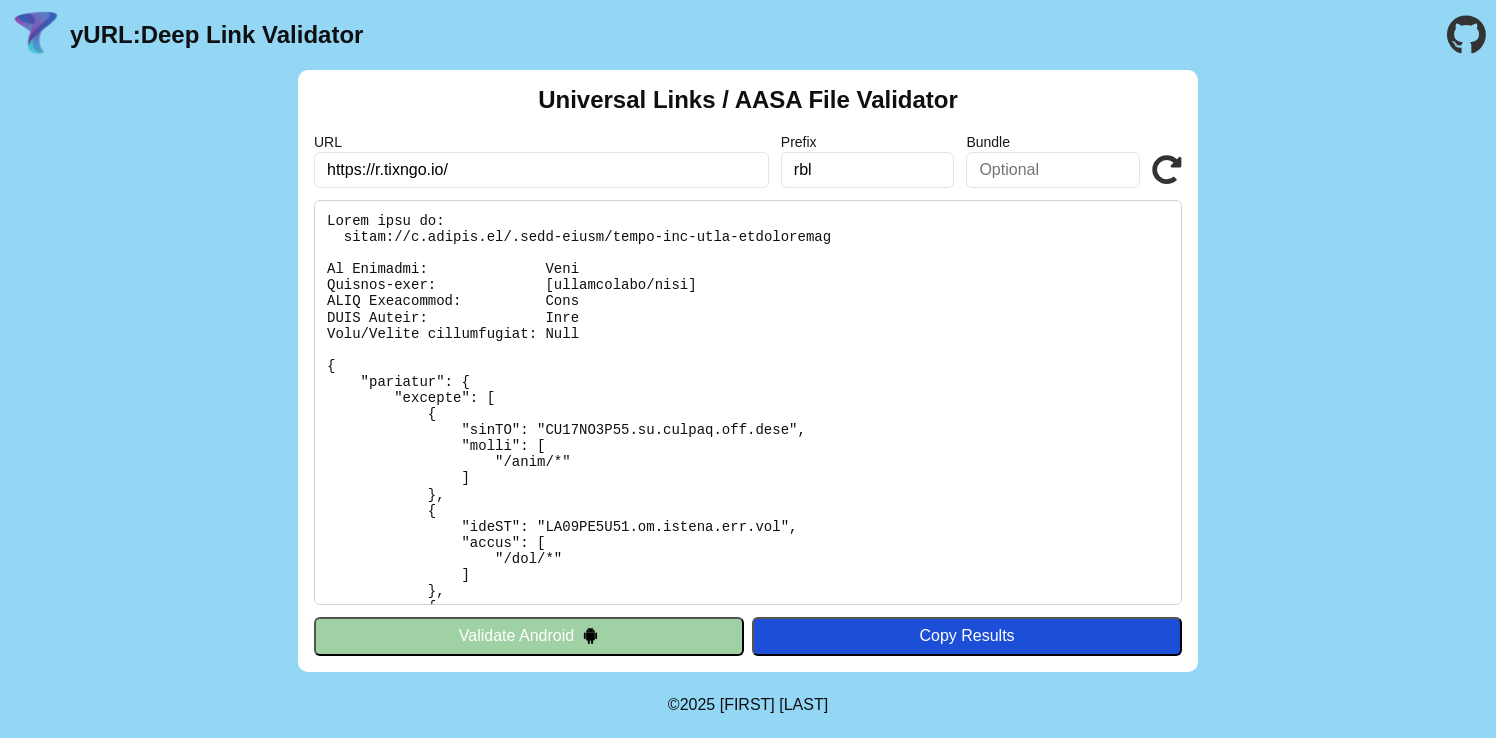 click on "rbl" at bounding box center [868, 170] 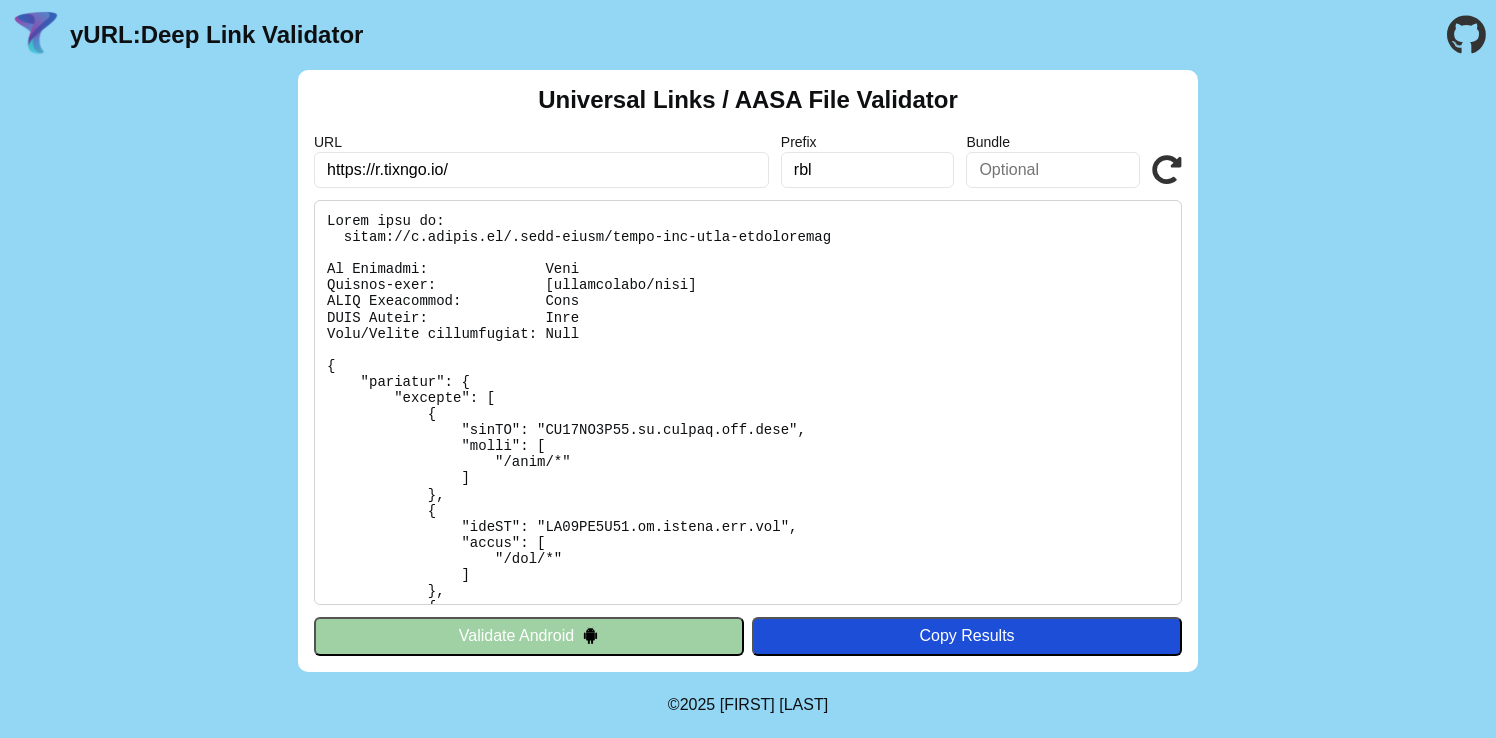 scroll, scrollTop: 2152, scrollLeft: 0, axis: vertical 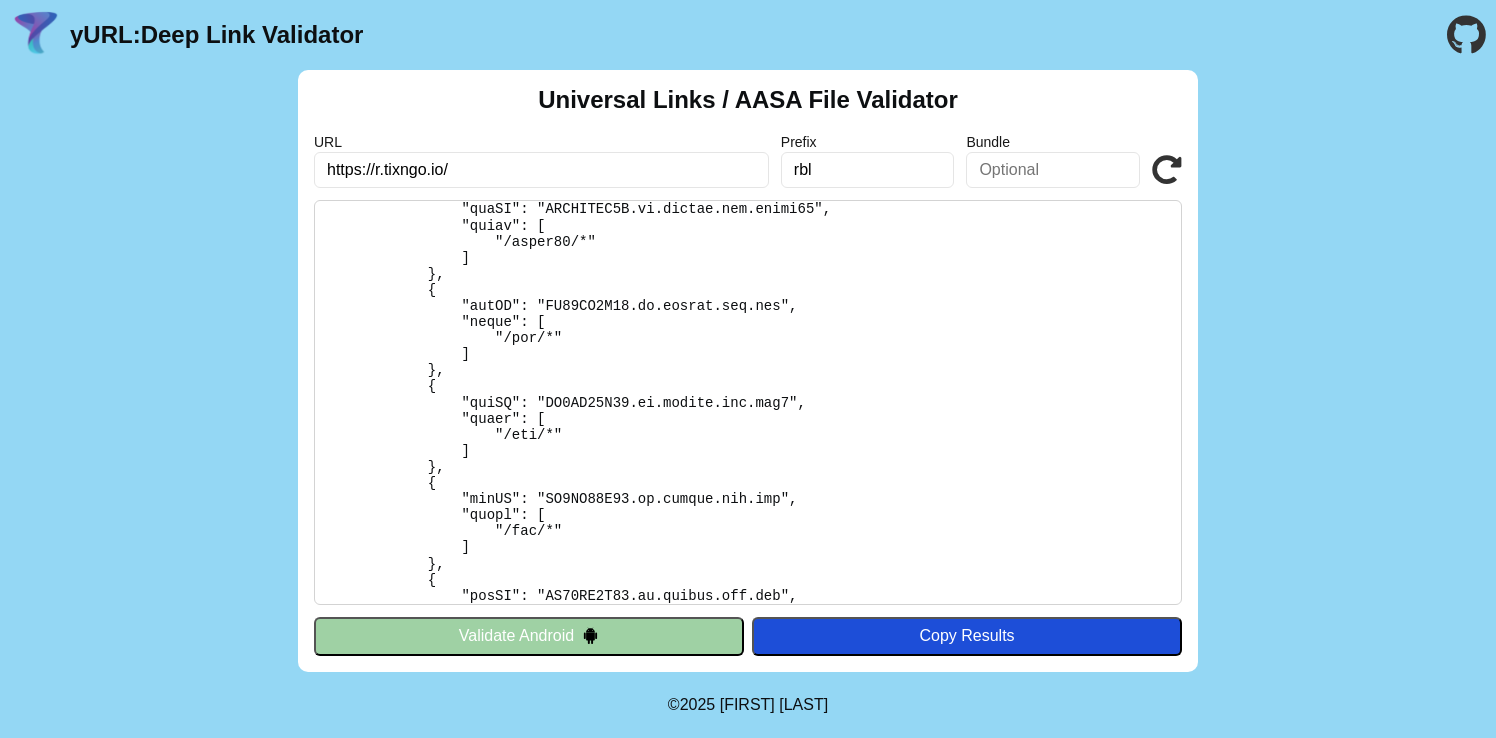click on "Validate Android" at bounding box center (529, 636) 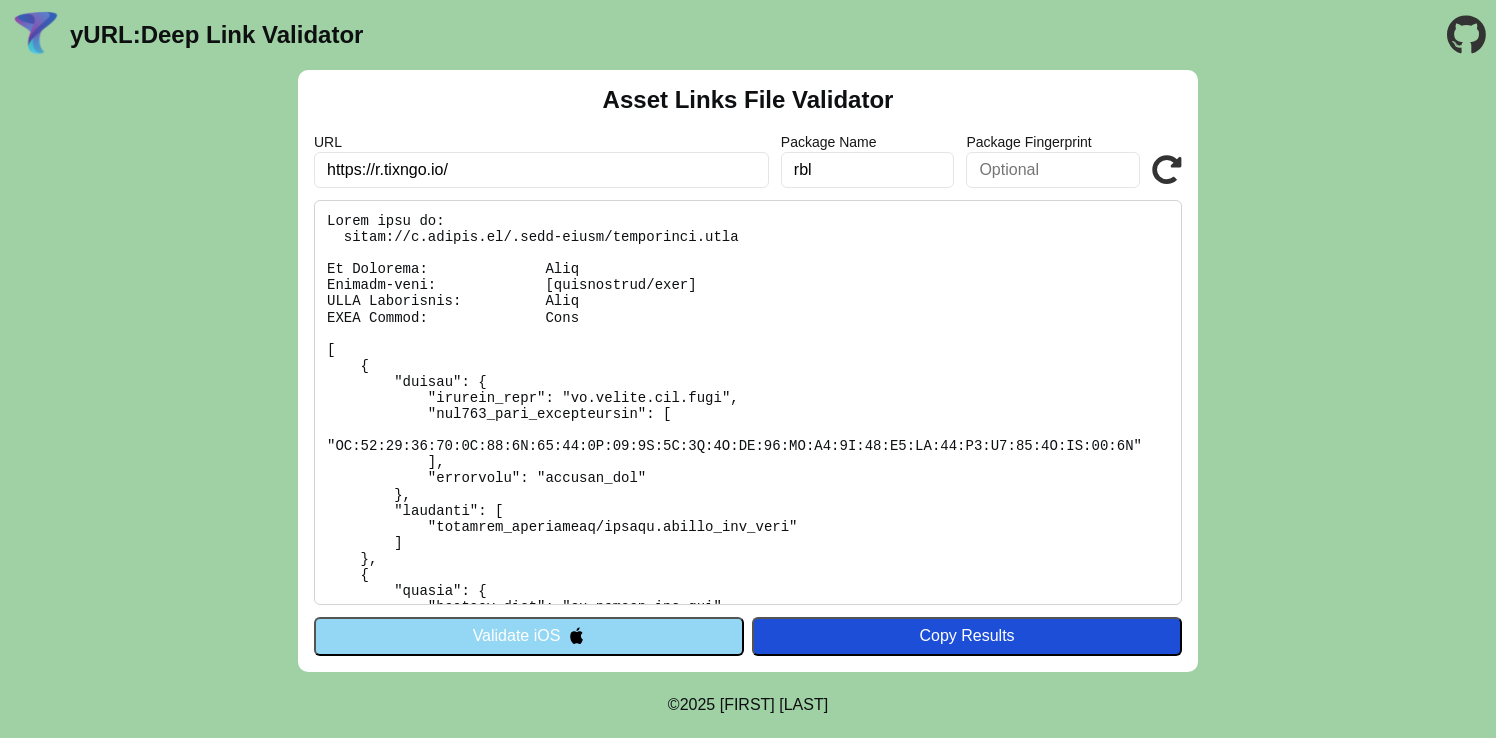 scroll, scrollTop: 0, scrollLeft: 0, axis: both 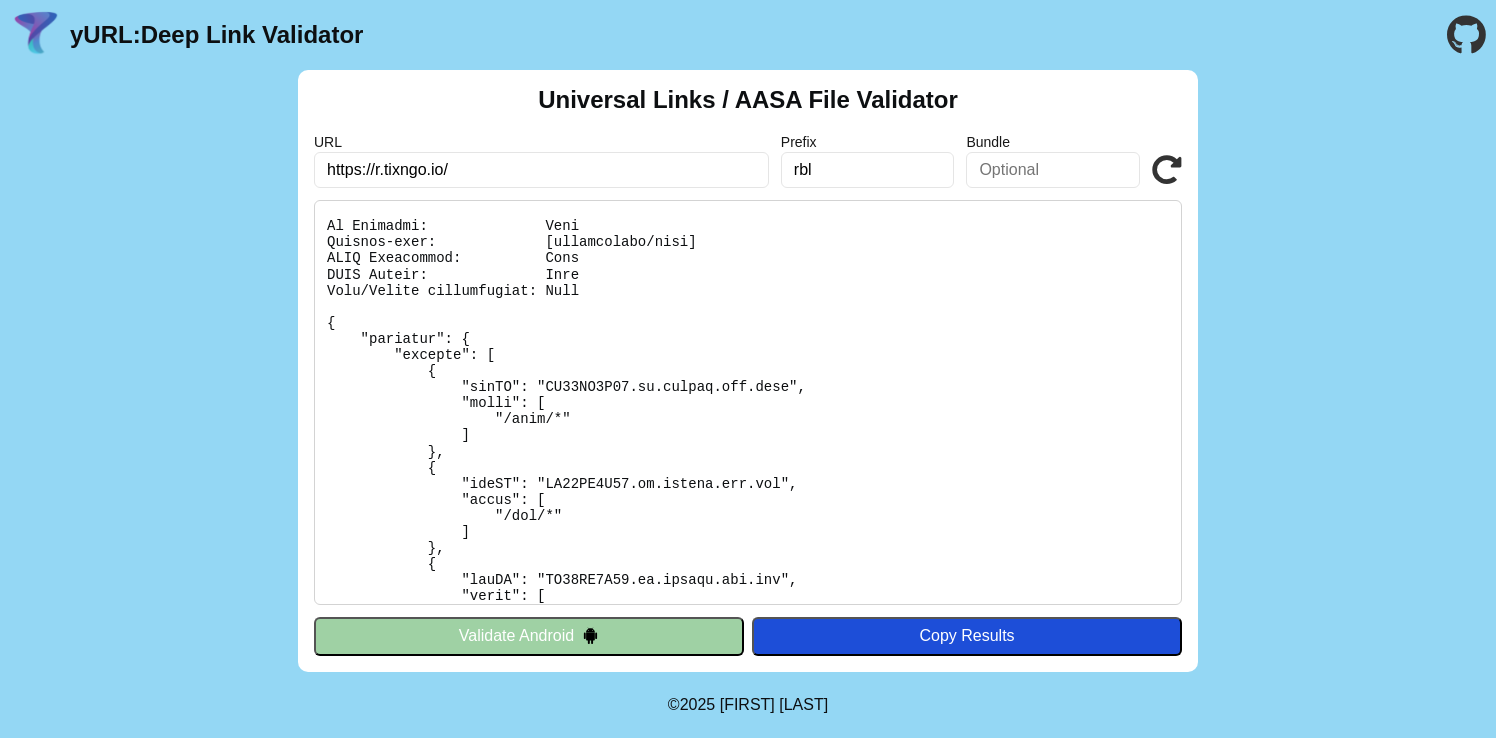 click on "Validate Android" at bounding box center [529, 636] 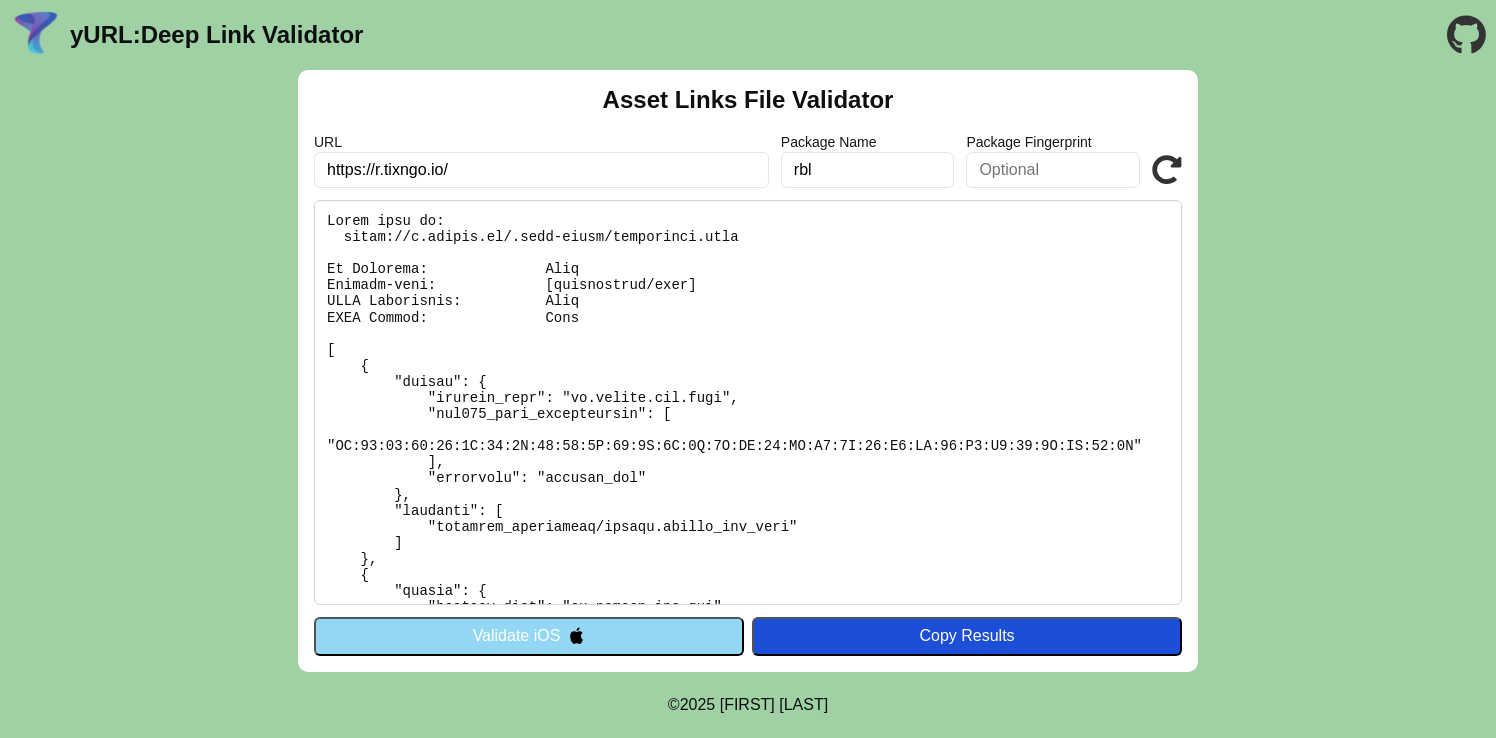 scroll, scrollTop: 0, scrollLeft: 0, axis: both 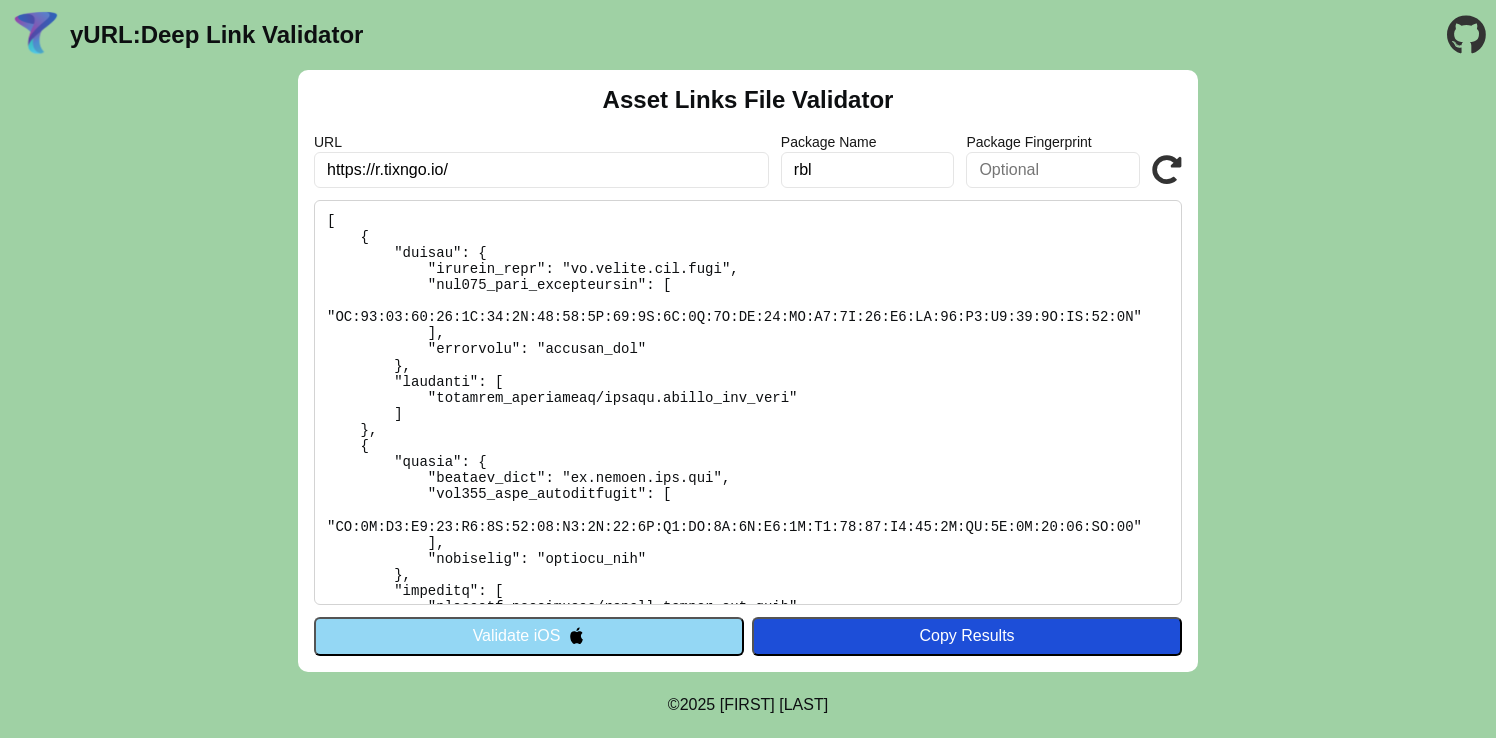 click at bounding box center [748, 402] 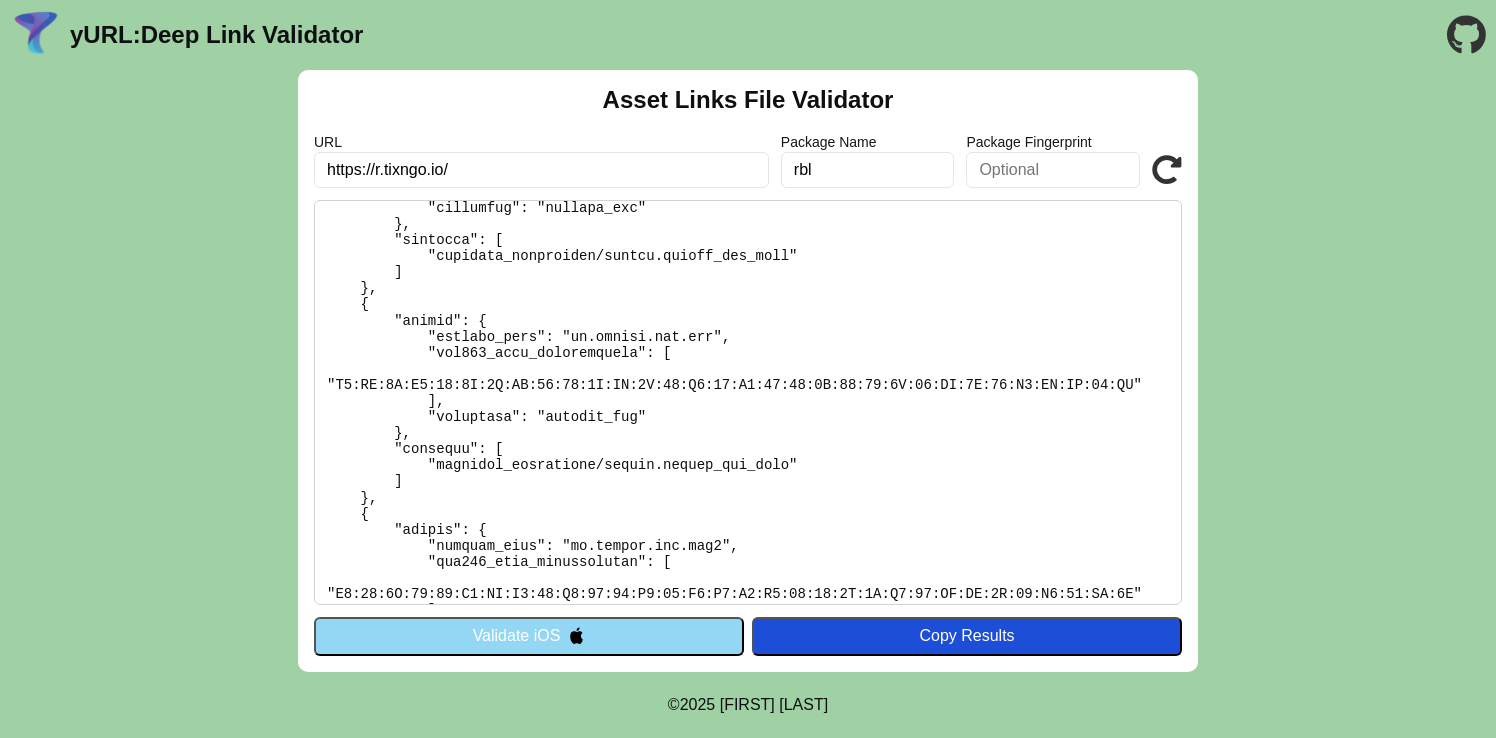 scroll, scrollTop: 4264, scrollLeft: 0, axis: vertical 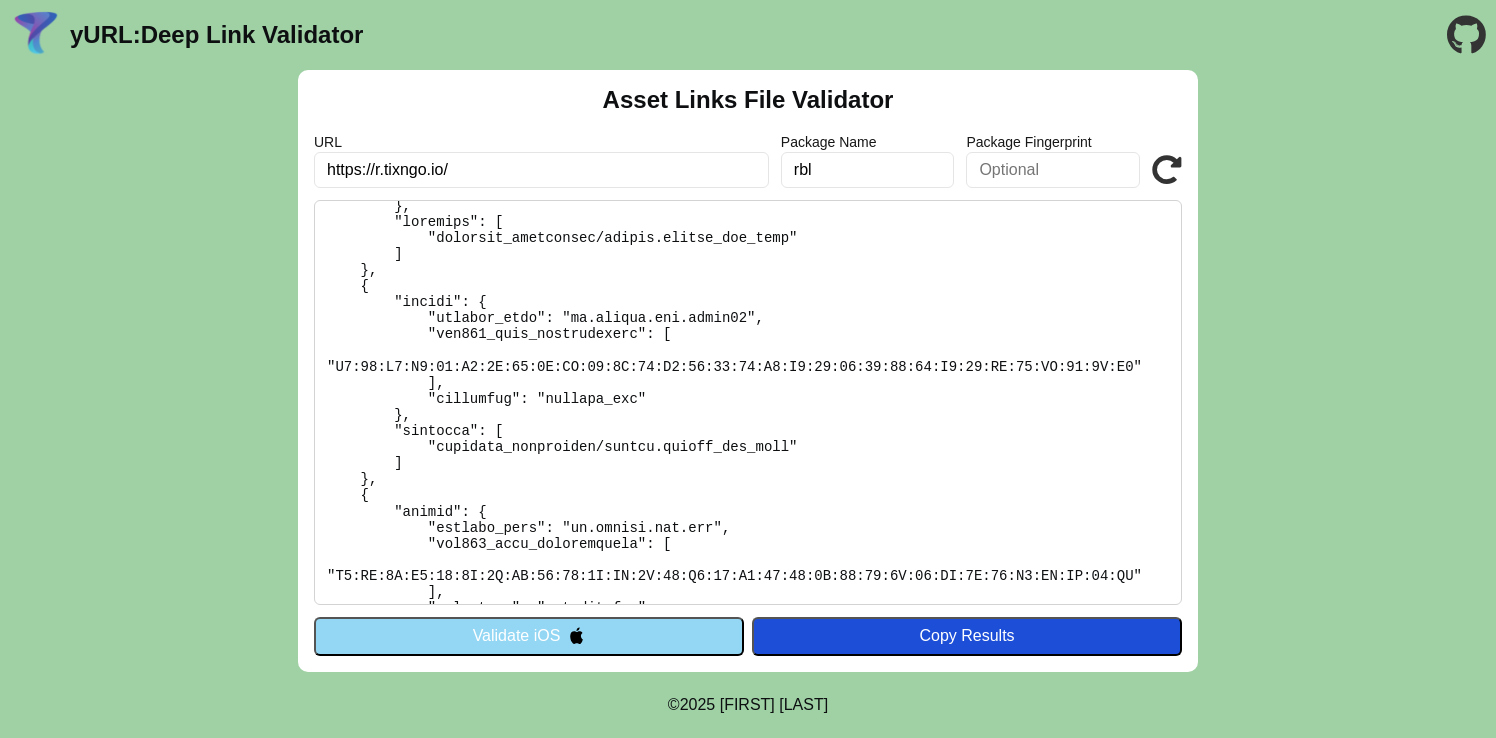 click on "Validate iOS" at bounding box center (529, 636) 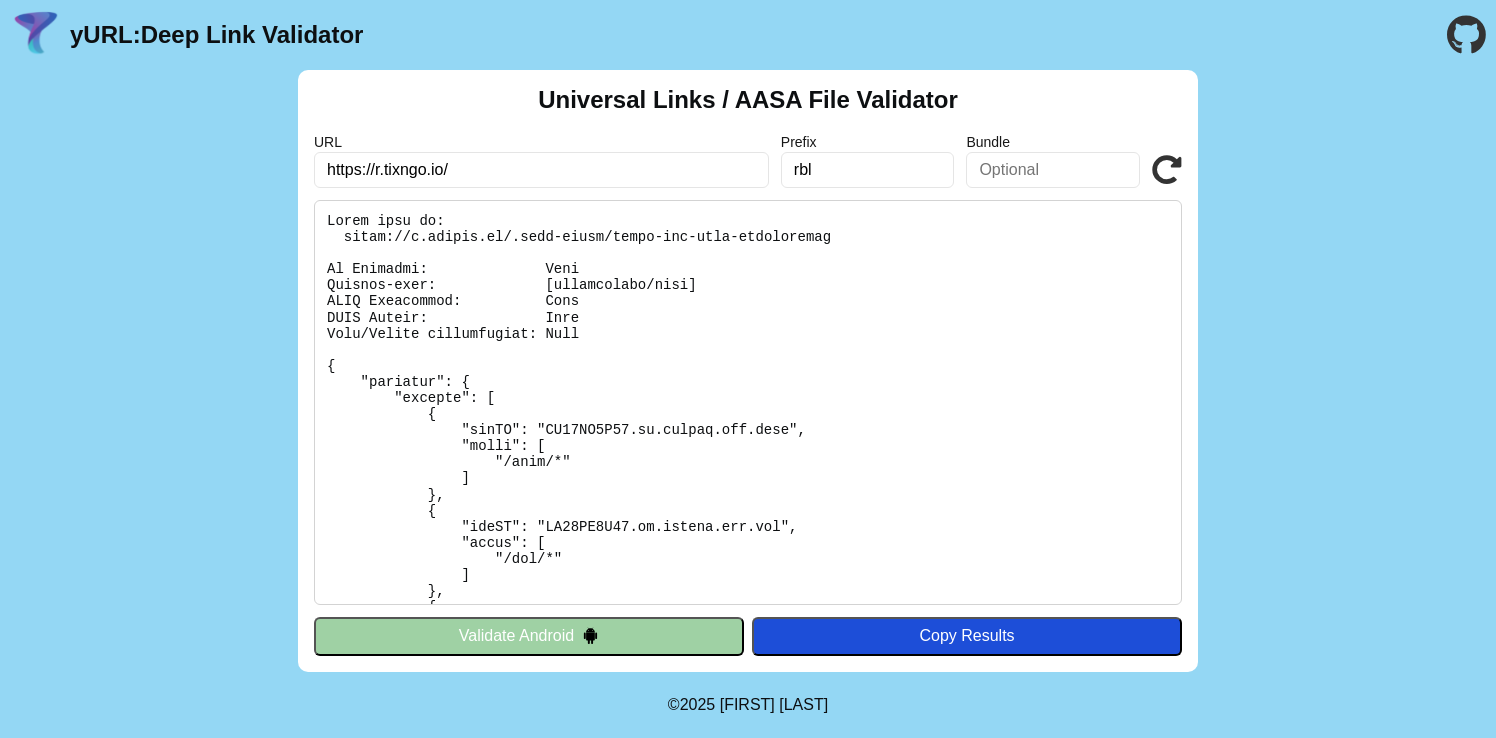 scroll, scrollTop: 0, scrollLeft: 0, axis: both 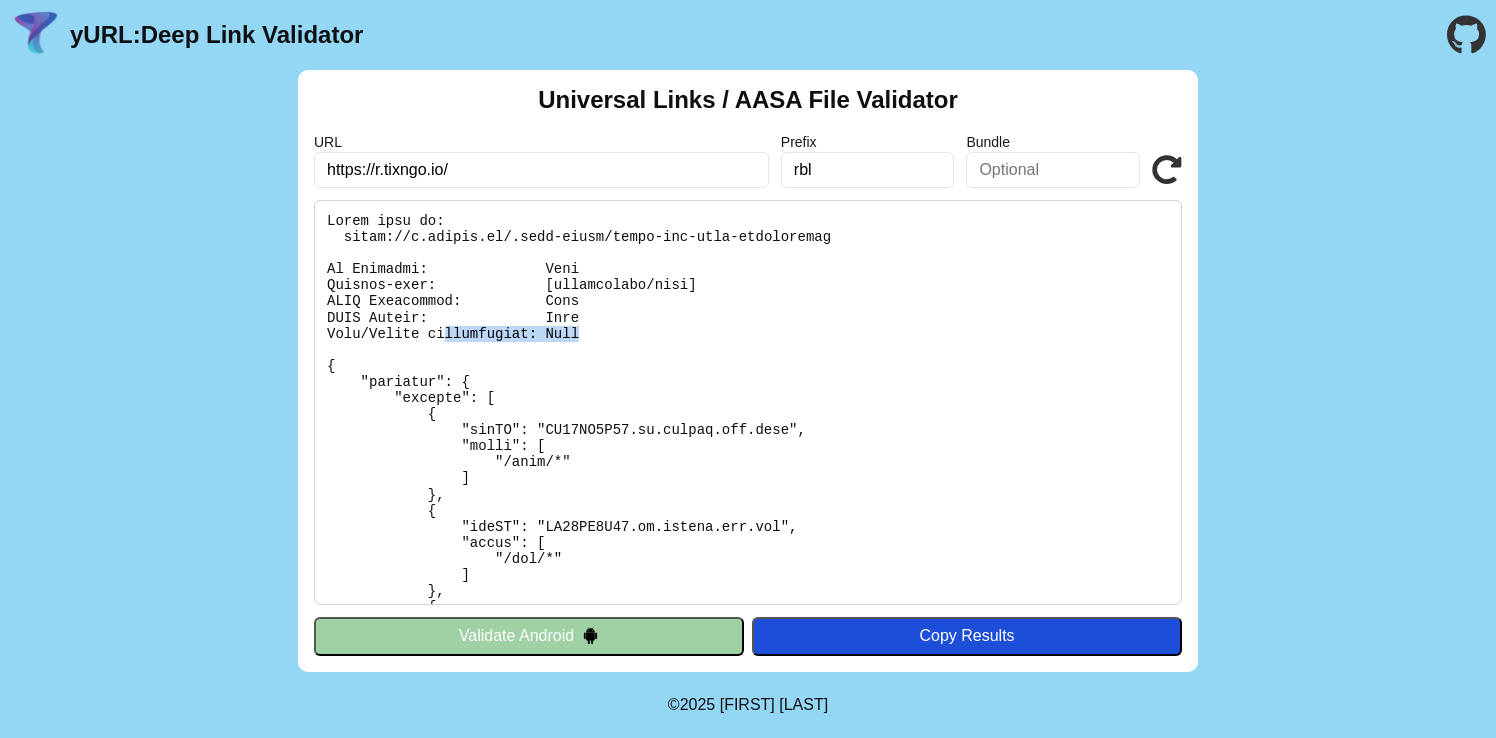 drag, startPoint x: 586, startPoint y: 331, endPoint x: 442, endPoint y: 338, distance: 144.17004 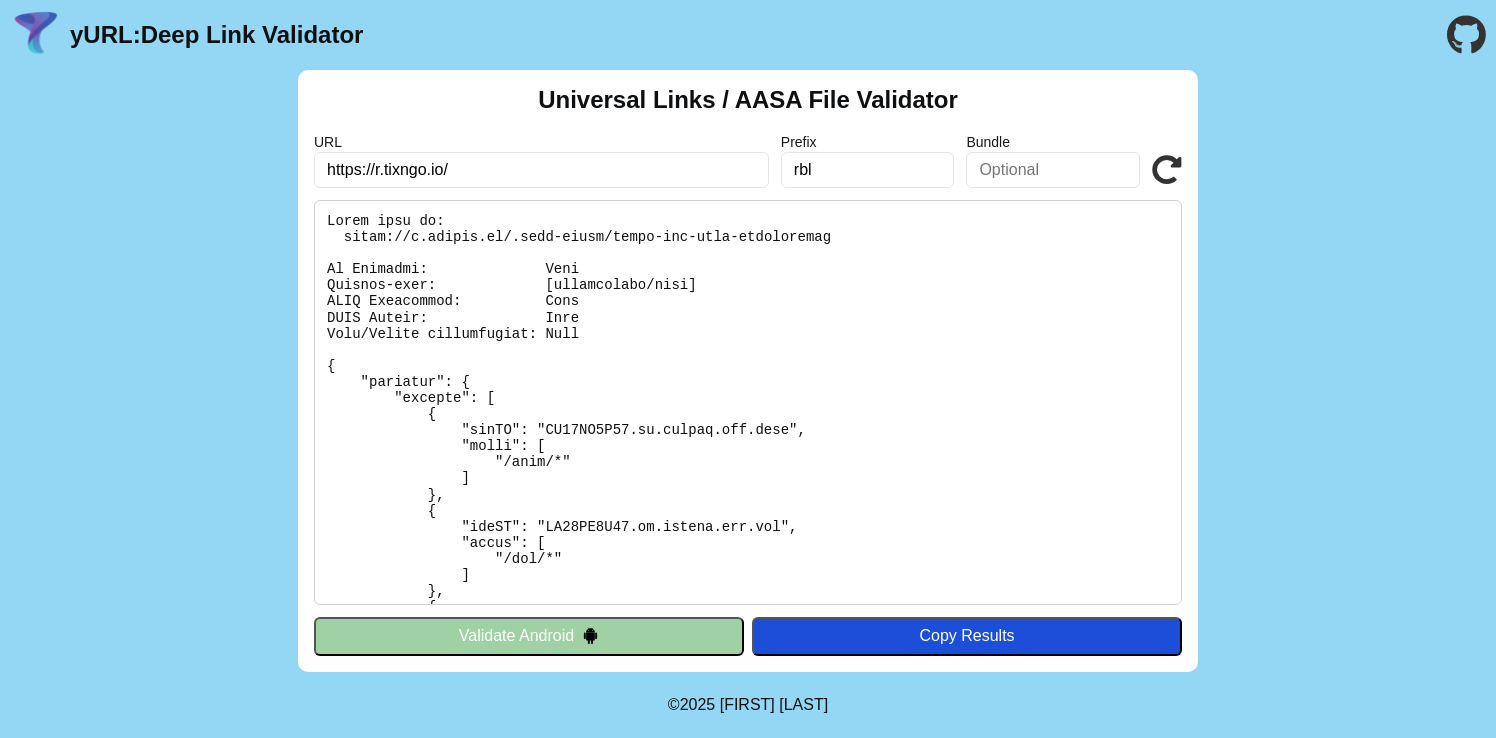 click at bounding box center [748, 402] 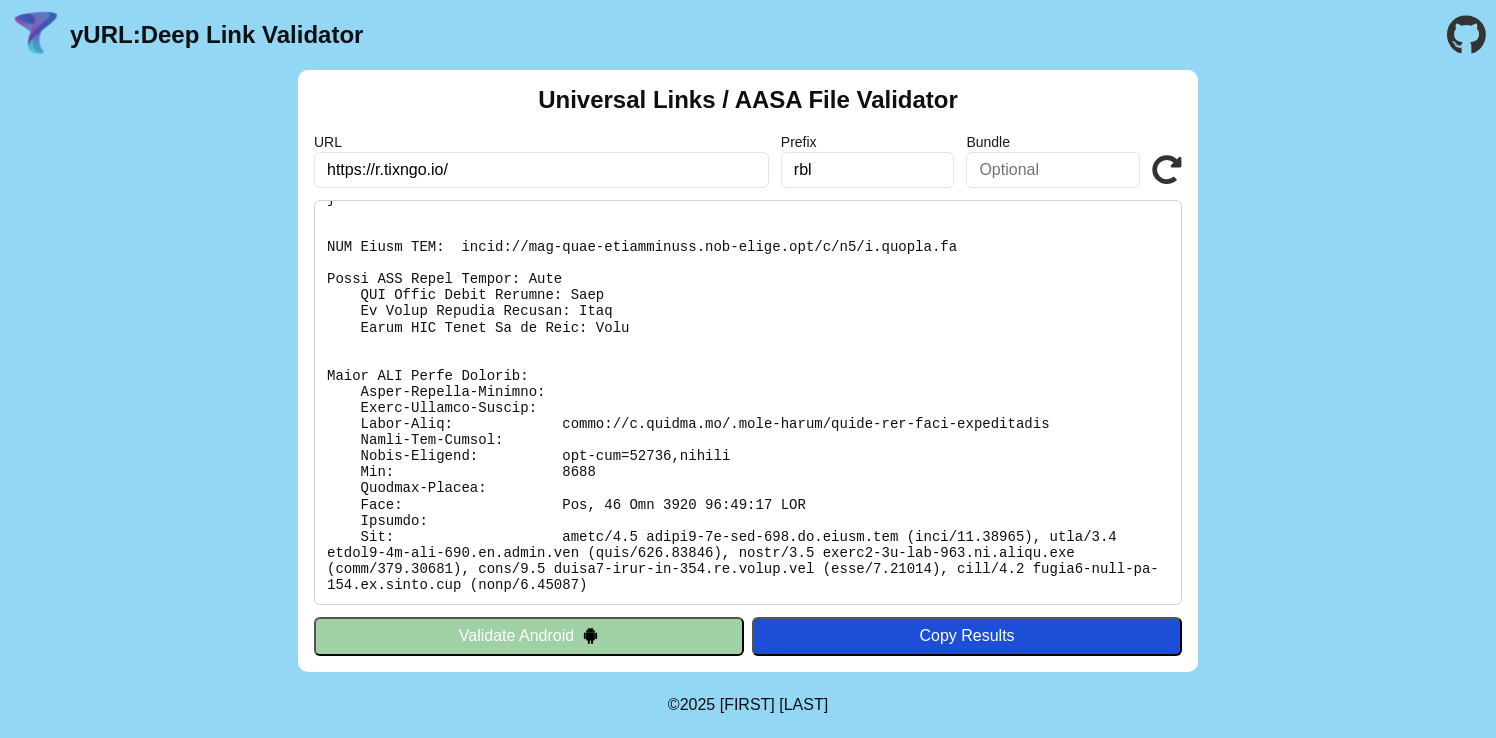 scroll, scrollTop: 7201, scrollLeft: 0, axis: vertical 